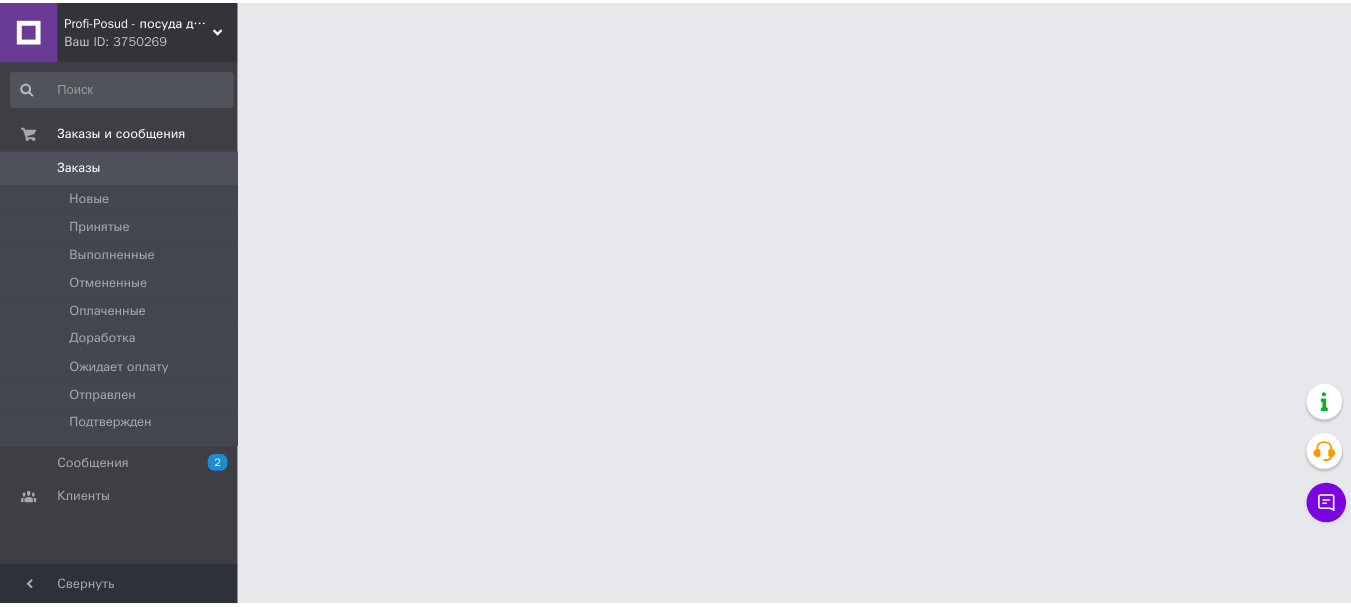 scroll, scrollTop: 0, scrollLeft: 0, axis: both 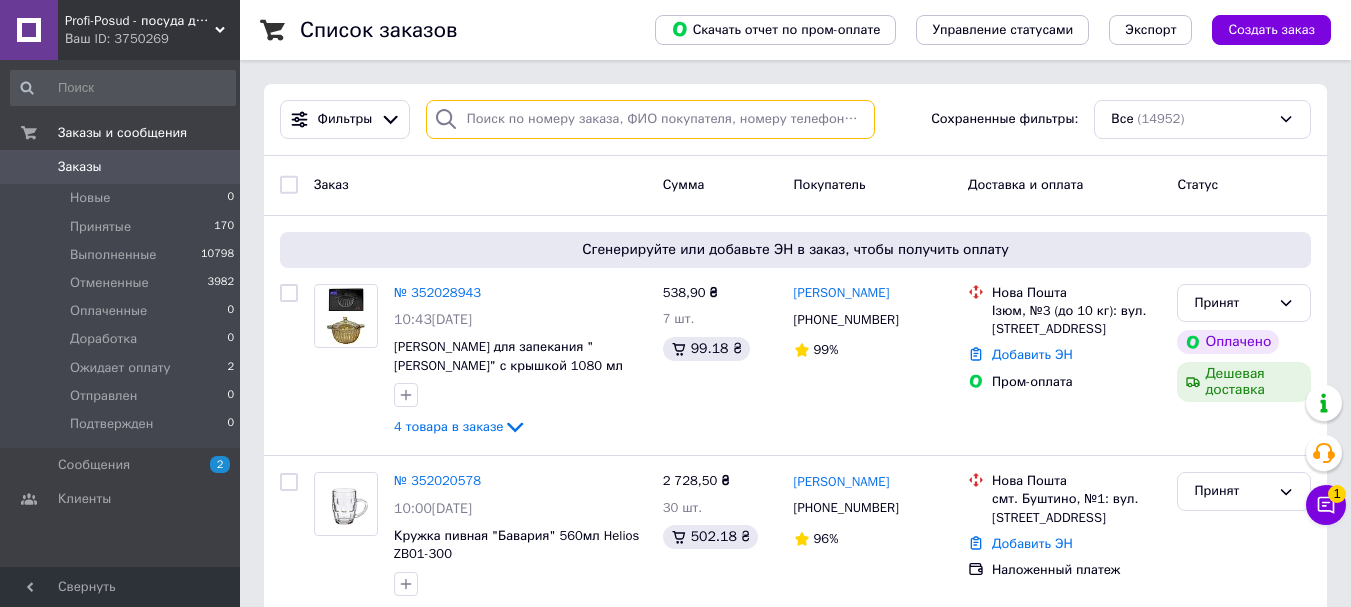 click at bounding box center (650, 119) 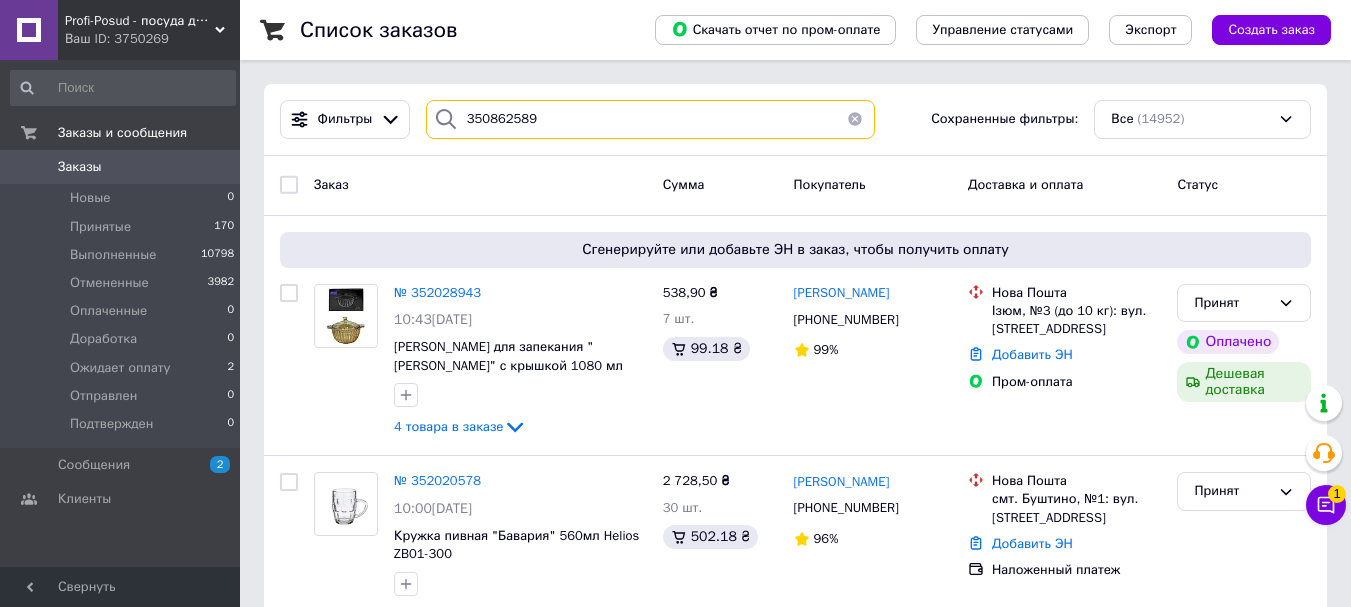 type on "350862589" 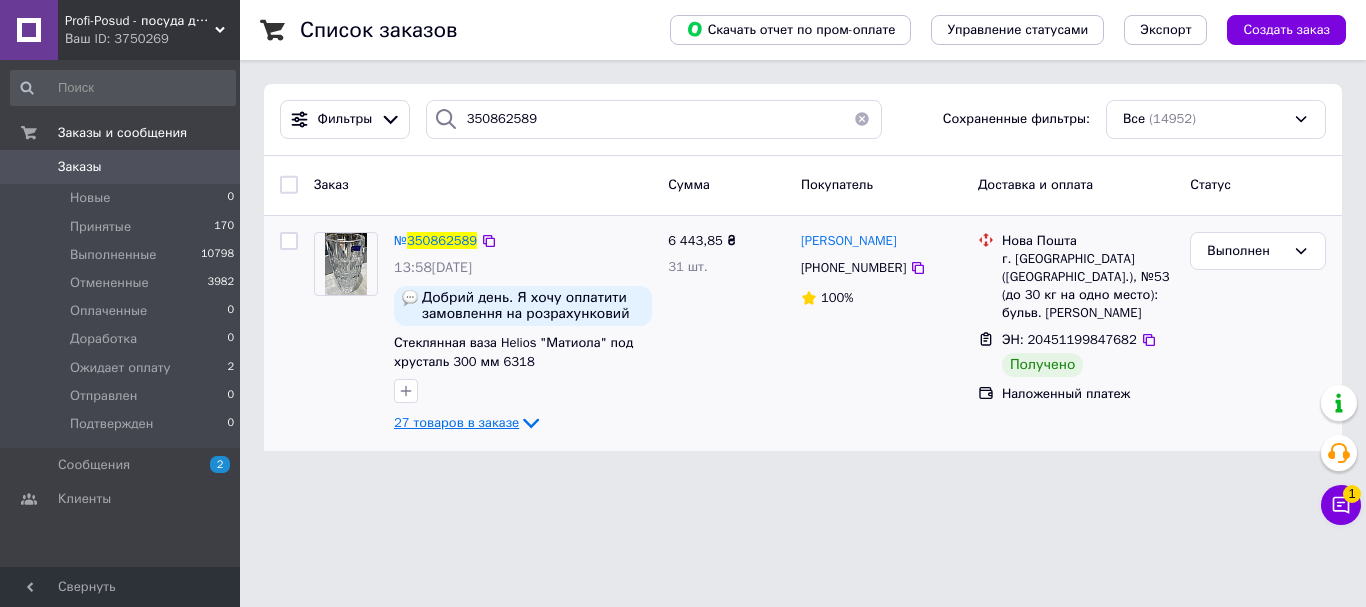 click on "27 товаров в заказе" at bounding box center (456, 422) 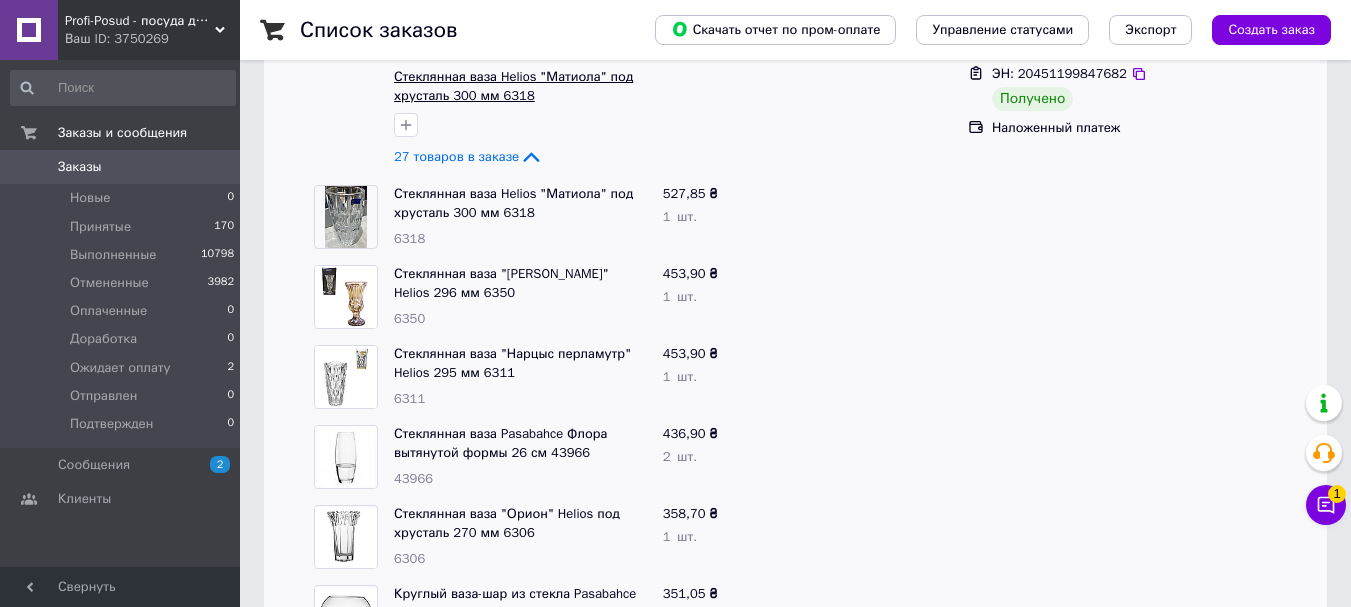 scroll, scrollTop: 300, scrollLeft: 0, axis: vertical 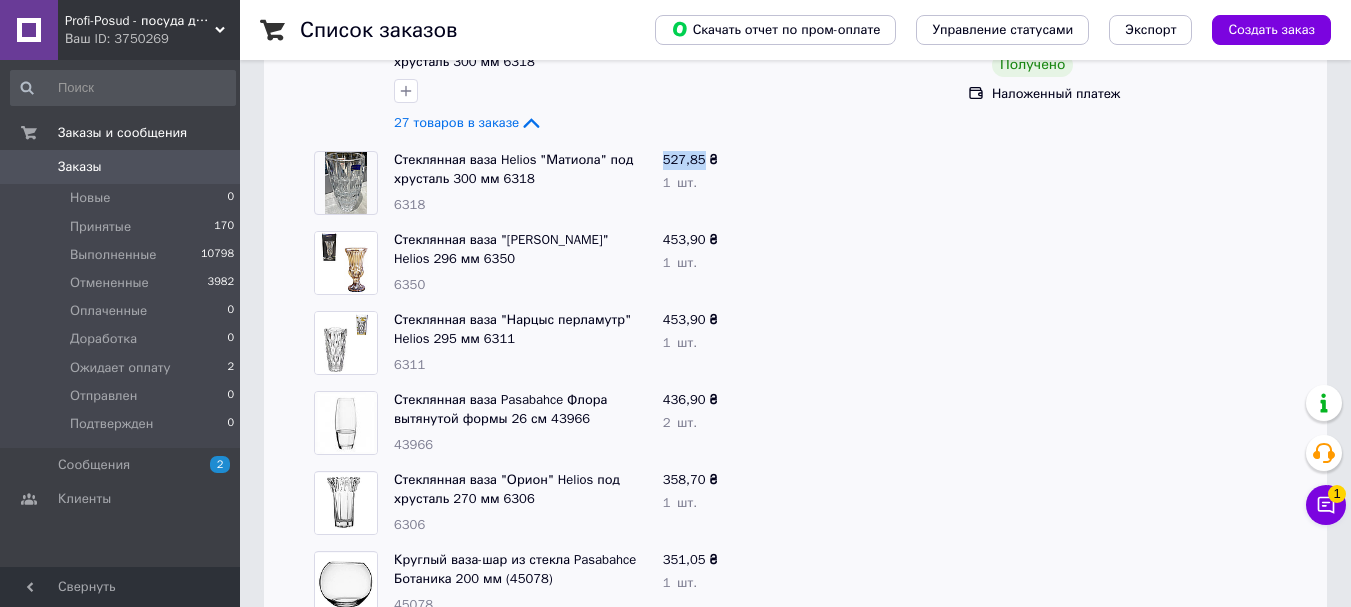 drag, startPoint x: 663, startPoint y: 156, endPoint x: 701, endPoint y: 155, distance: 38.013157 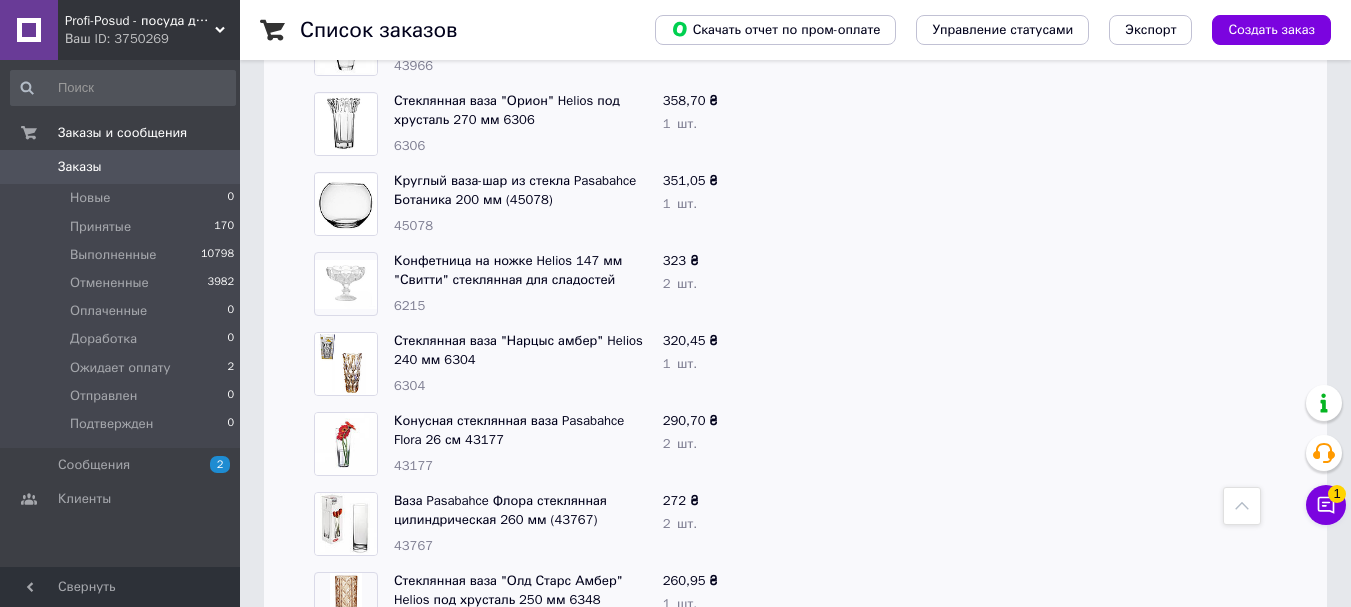 scroll, scrollTop: 700, scrollLeft: 0, axis: vertical 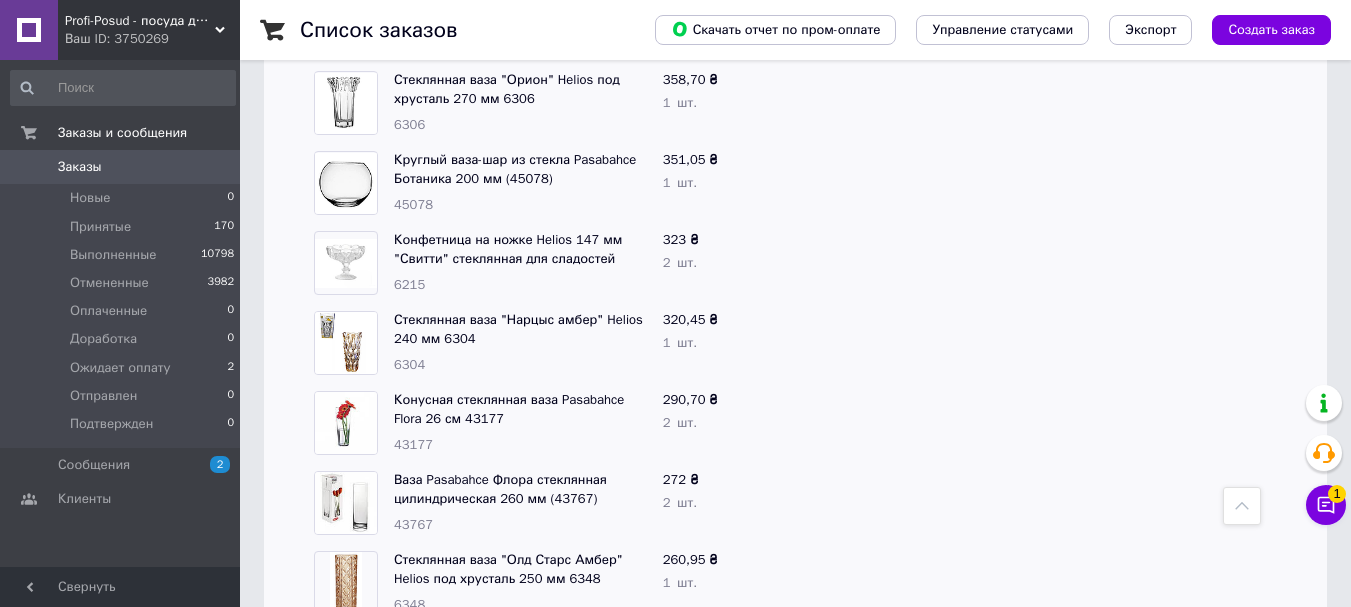 click on "320,45 ₴" at bounding box center (691, 319) 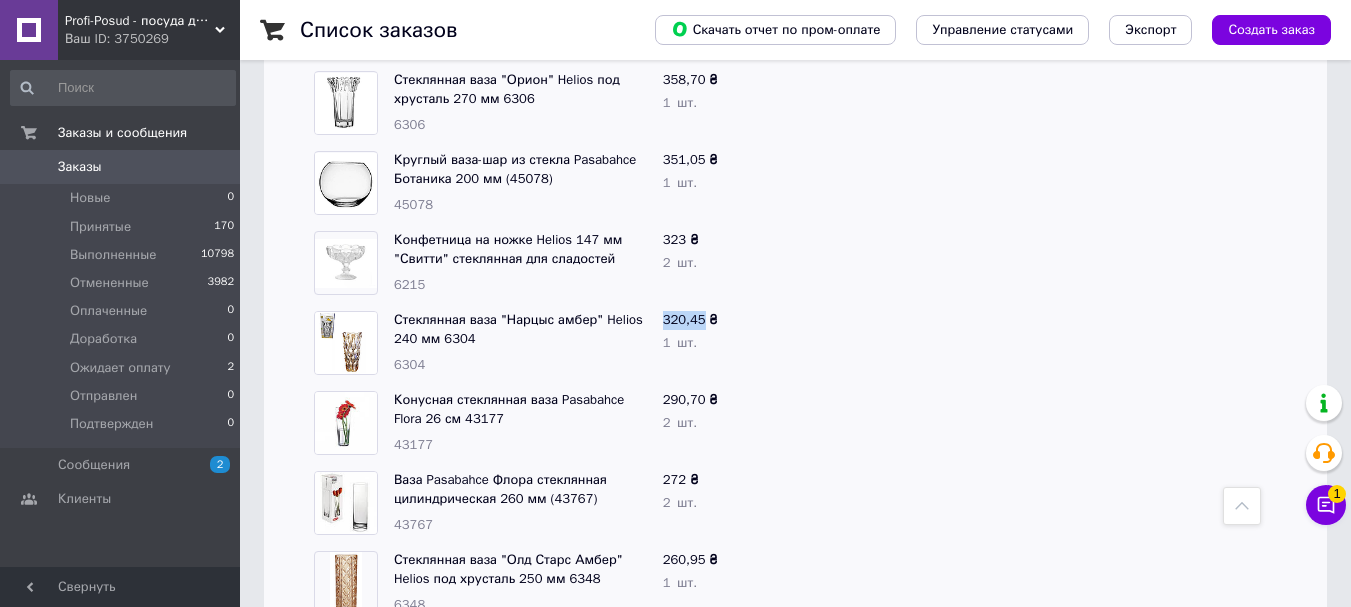 drag, startPoint x: 664, startPoint y: 319, endPoint x: 690, endPoint y: 319, distance: 26 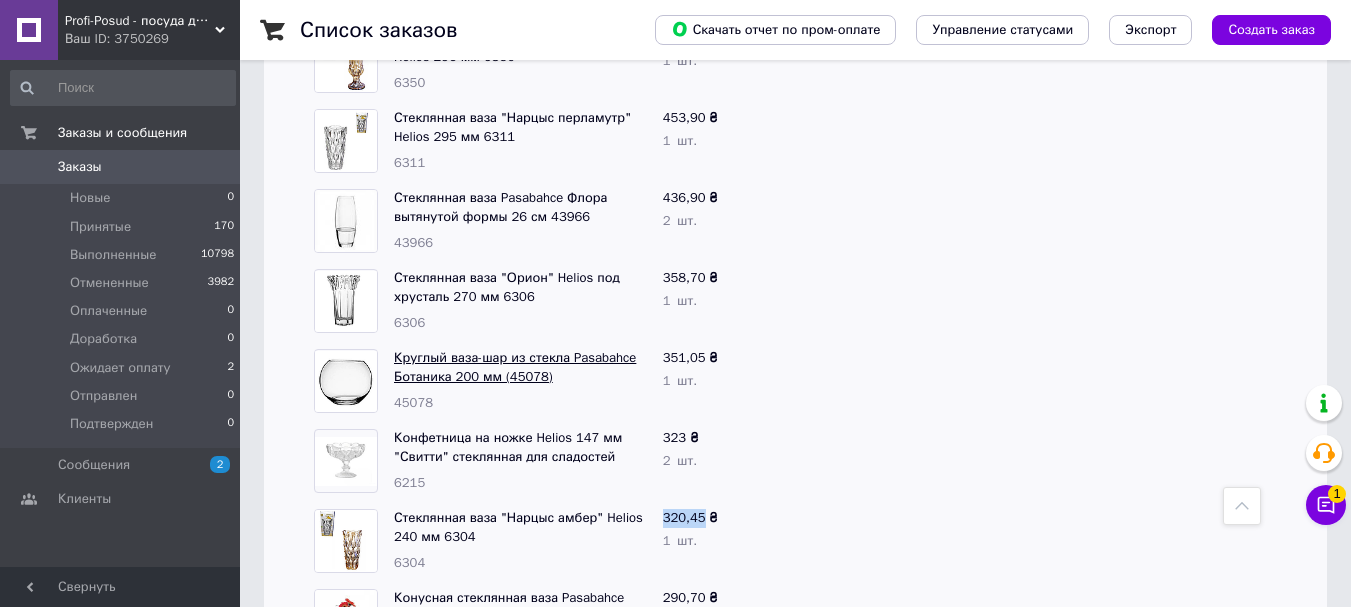 scroll, scrollTop: 500, scrollLeft: 0, axis: vertical 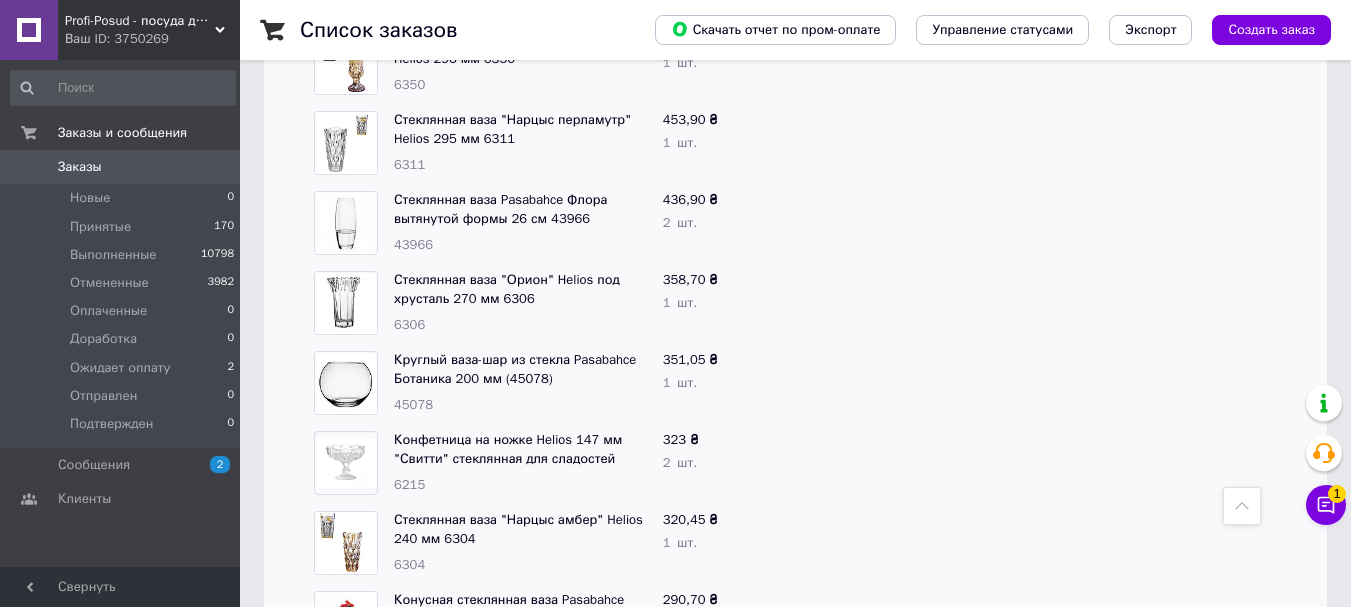 click on "453,90 ₴" at bounding box center (691, 119) 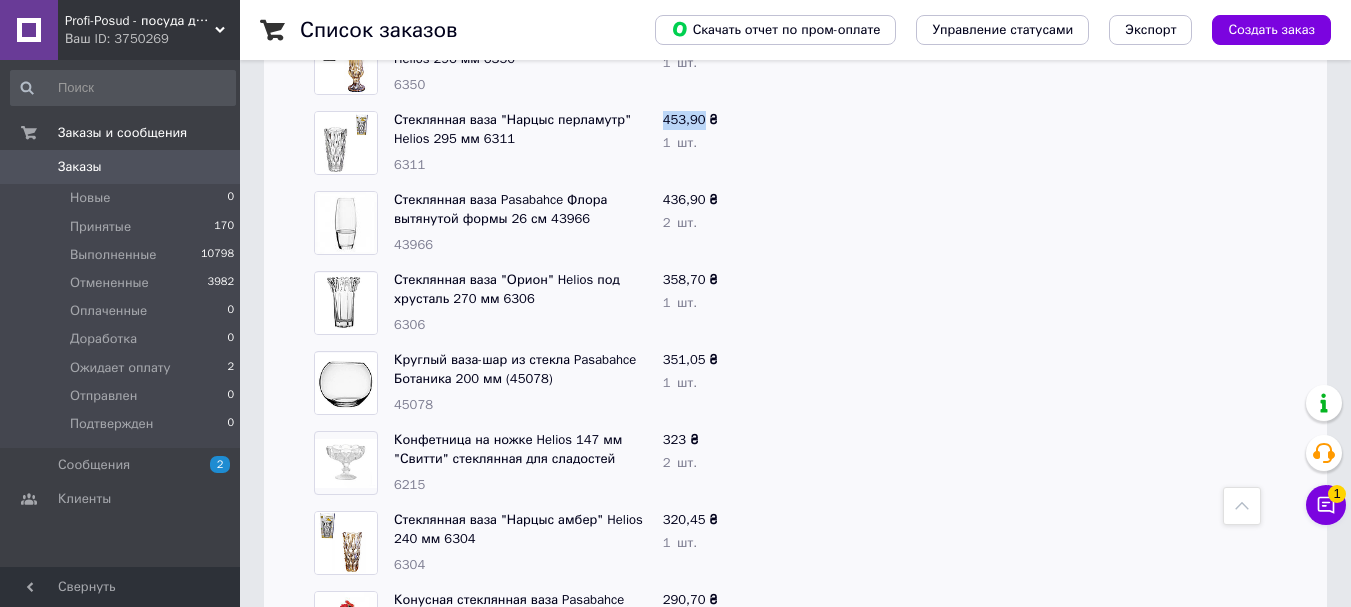 drag, startPoint x: 663, startPoint y: 116, endPoint x: 680, endPoint y: 116, distance: 17 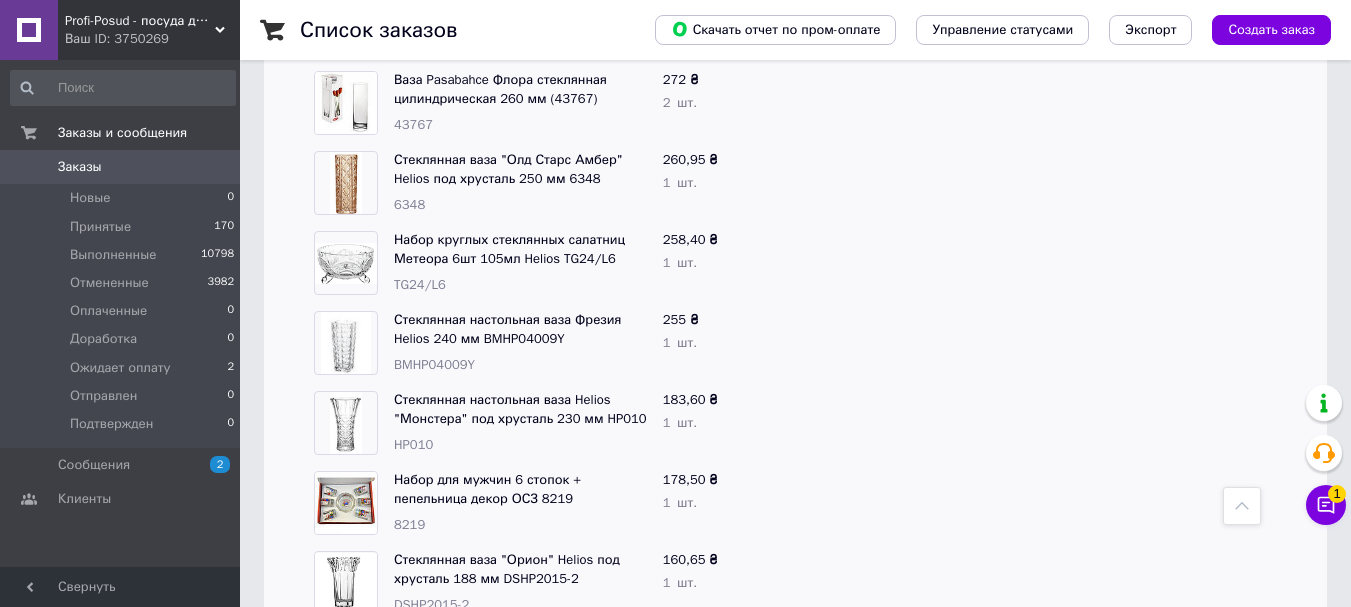 scroll, scrollTop: 1200, scrollLeft: 0, axis: vertical 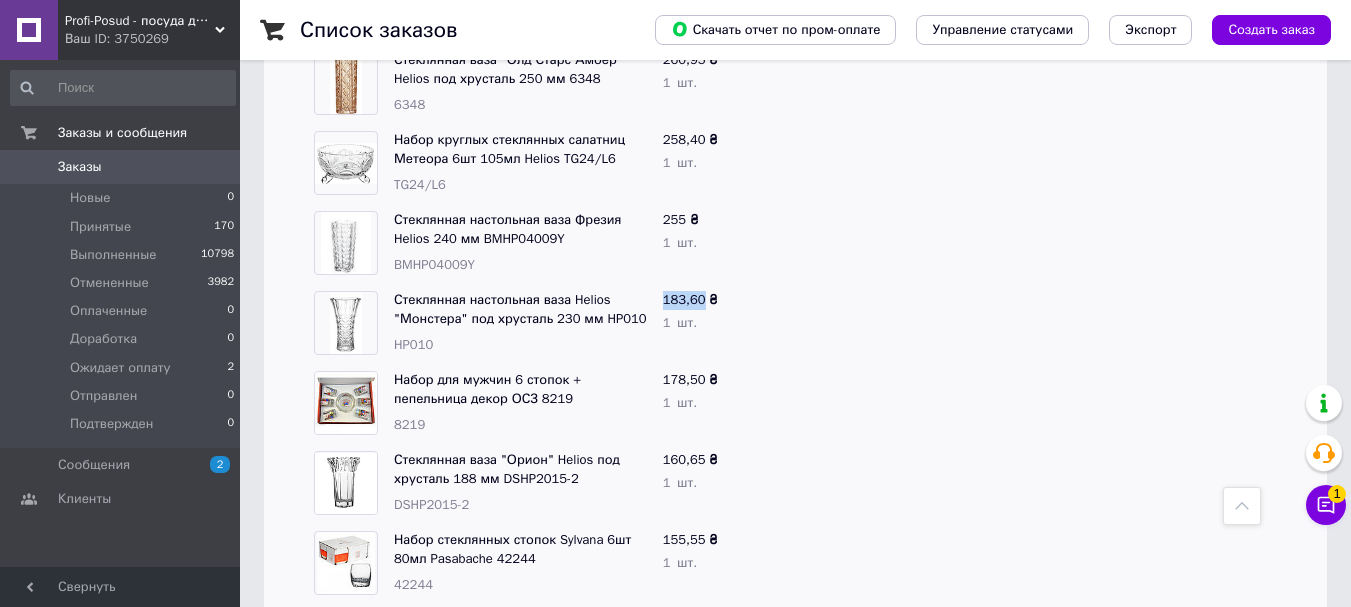 drag, startPoint x: 659, startPoint y: 295, endPoint x: 701, endPoint y: 300, distance: 42.296574 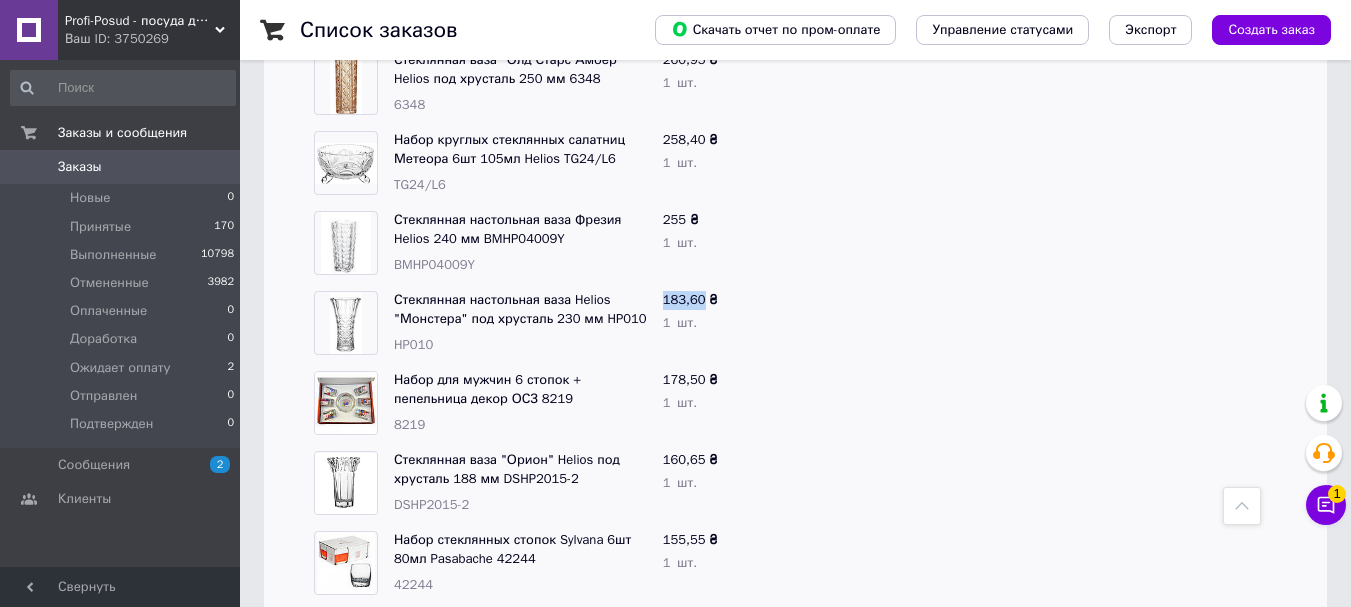 click on "183,60 ₴ 1   шт." at bounding box center (720, 323) 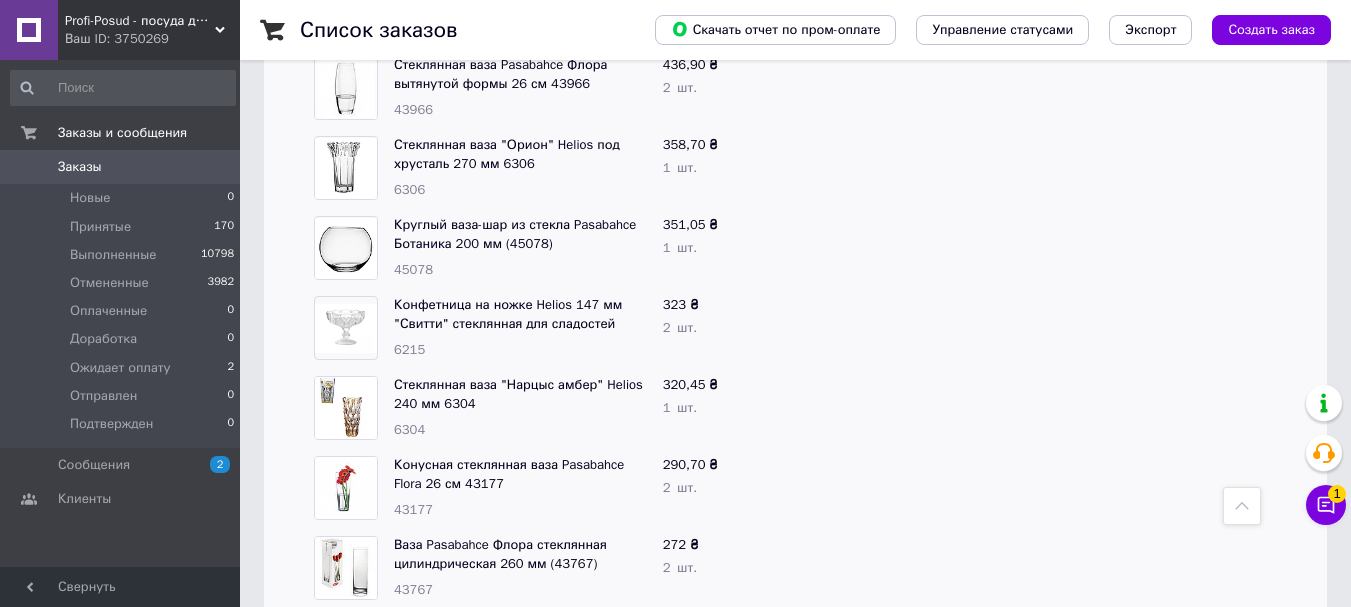 scroll, scrollTop: 600, scrollLeft: 0, axis: vertical 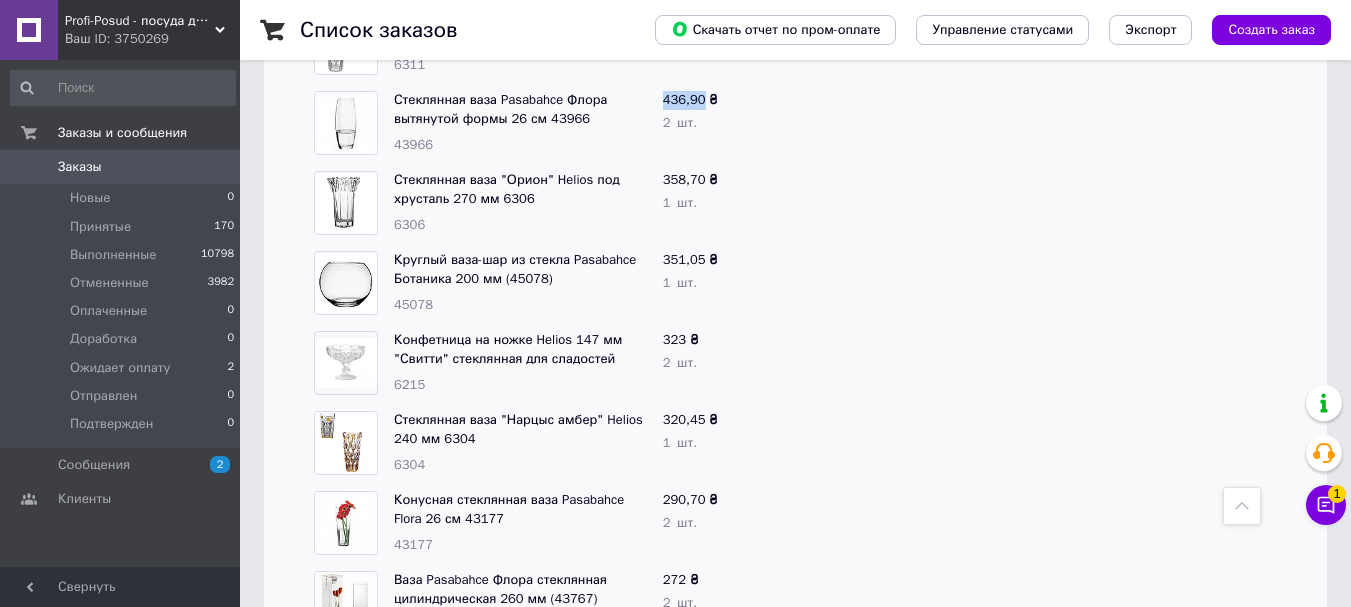 drag, startPoint x: 663, startPoint y: 96, endPoint x: 700, endPoint y: 100, distance: 37.215588 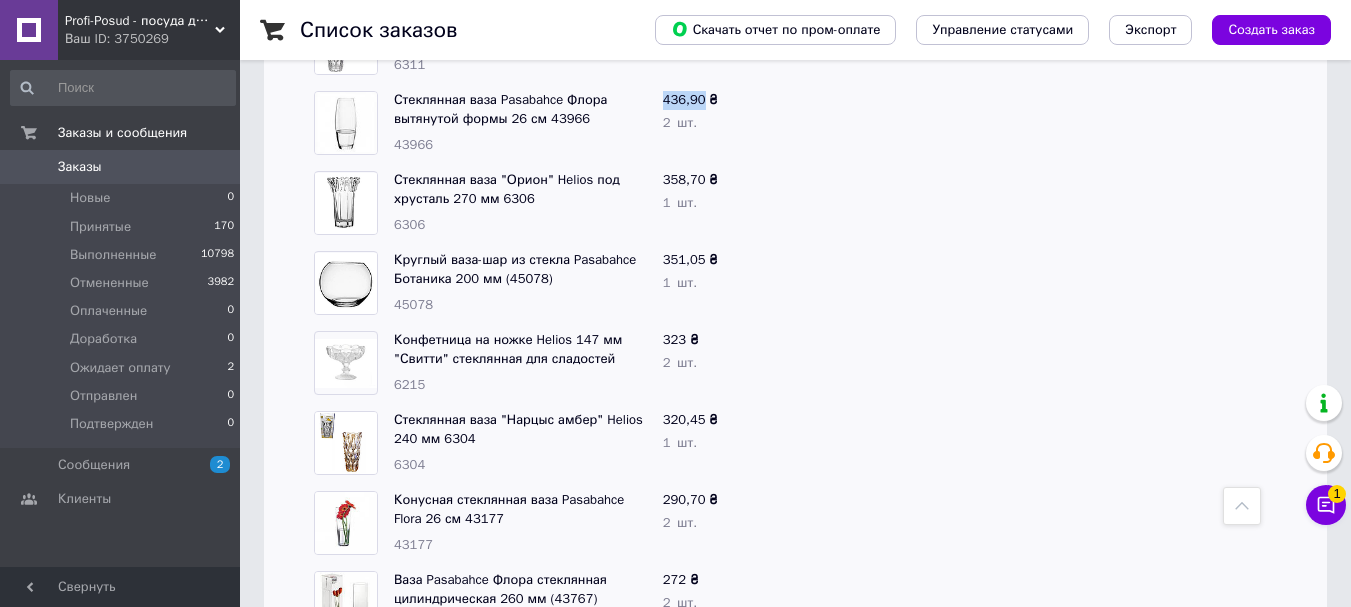 click on "436,90 ₴" at bounding box center [691, 99] 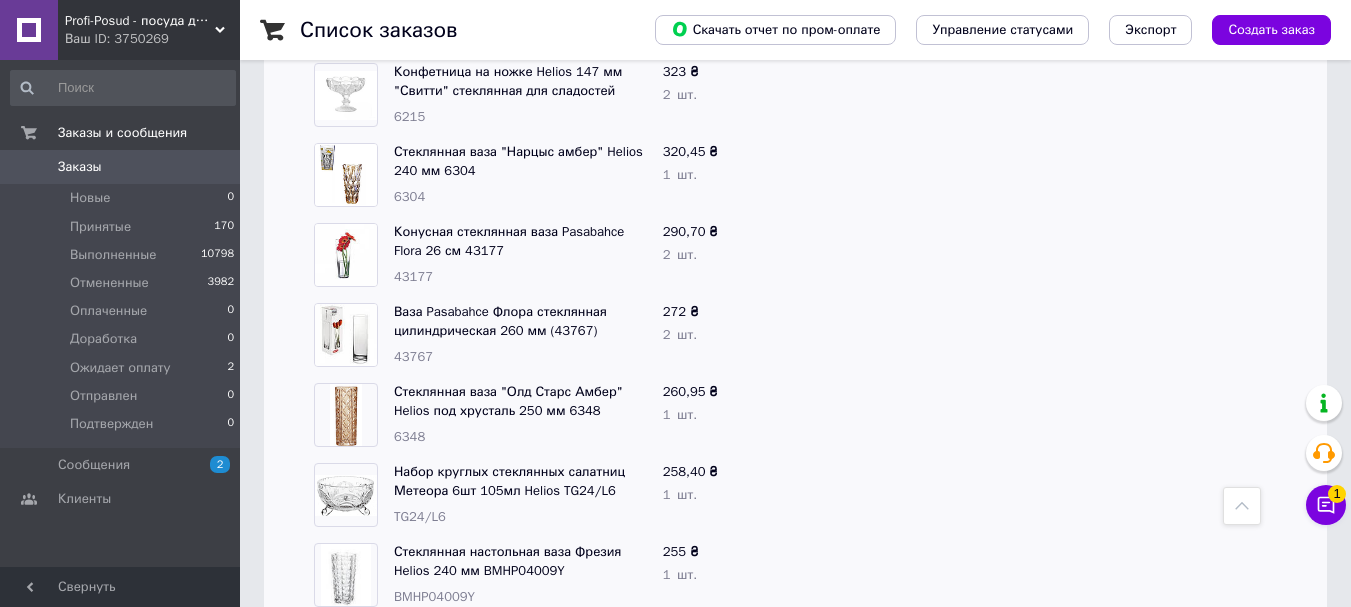 scroll, scrollTop: 900, scrollLeft: 0, axis: vertical 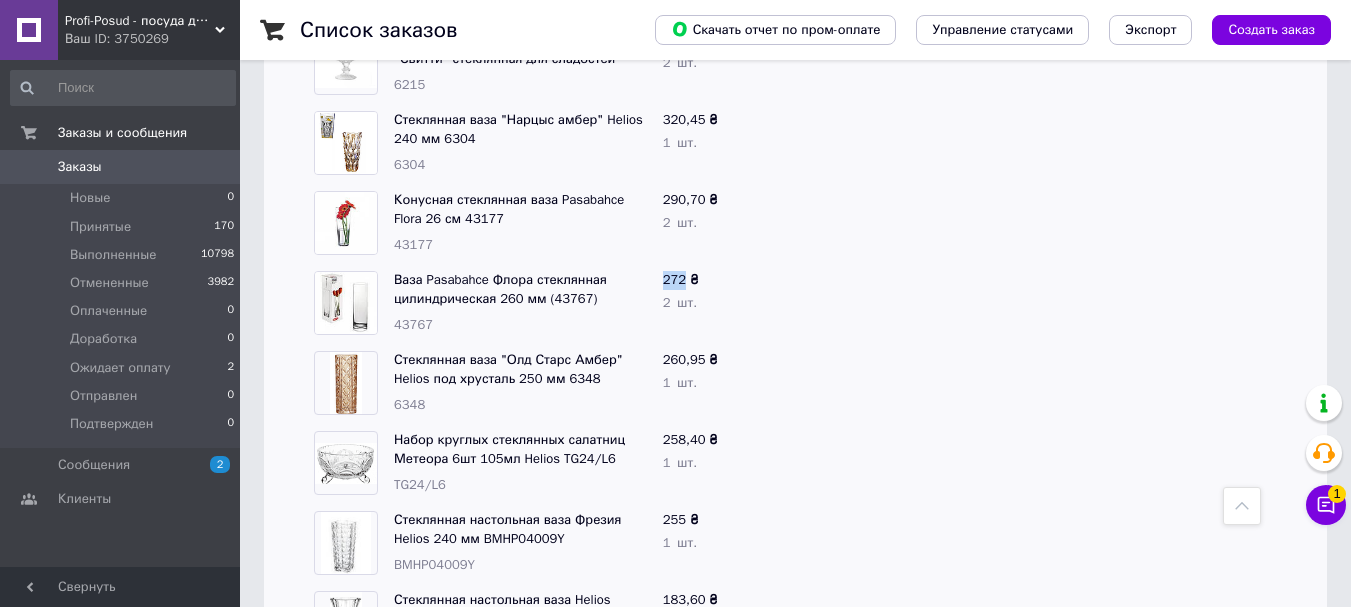 drag, startPoint x: 662, startPoint y: 276, endPoint x: 684, endPoint y: 278, distance: 22.090721 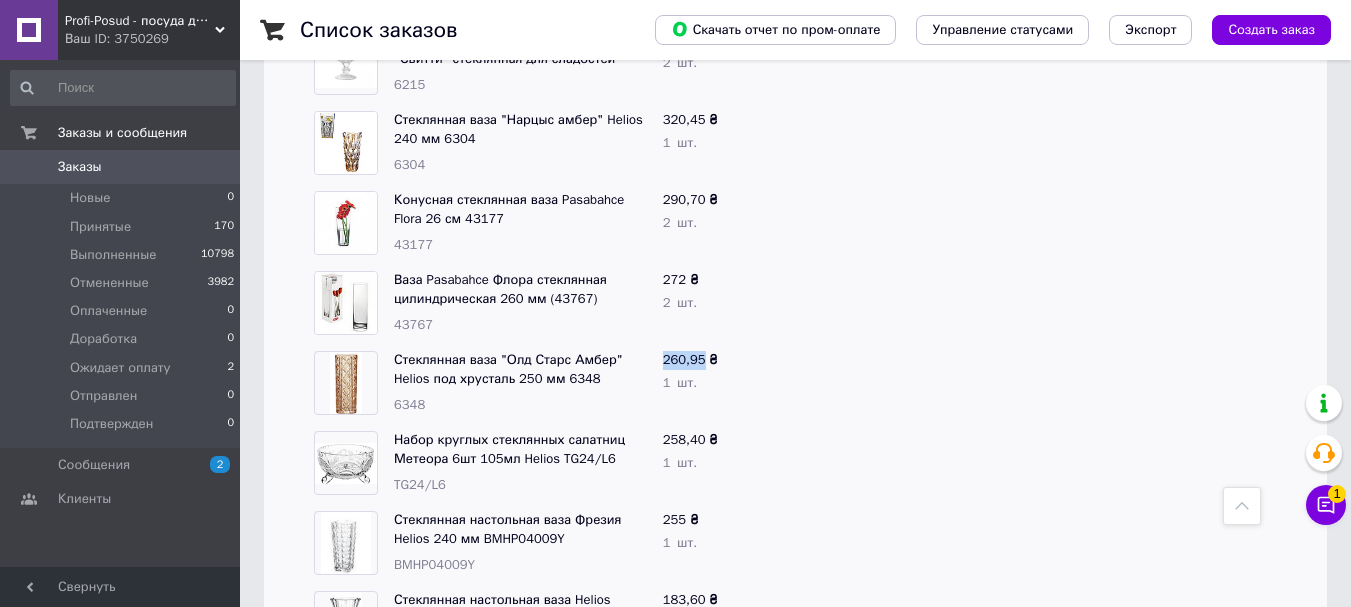 drag, startPoint x: 664, startPoint y: 356, endPoint x: 701, endPoint y: 360, distance: 37.215588 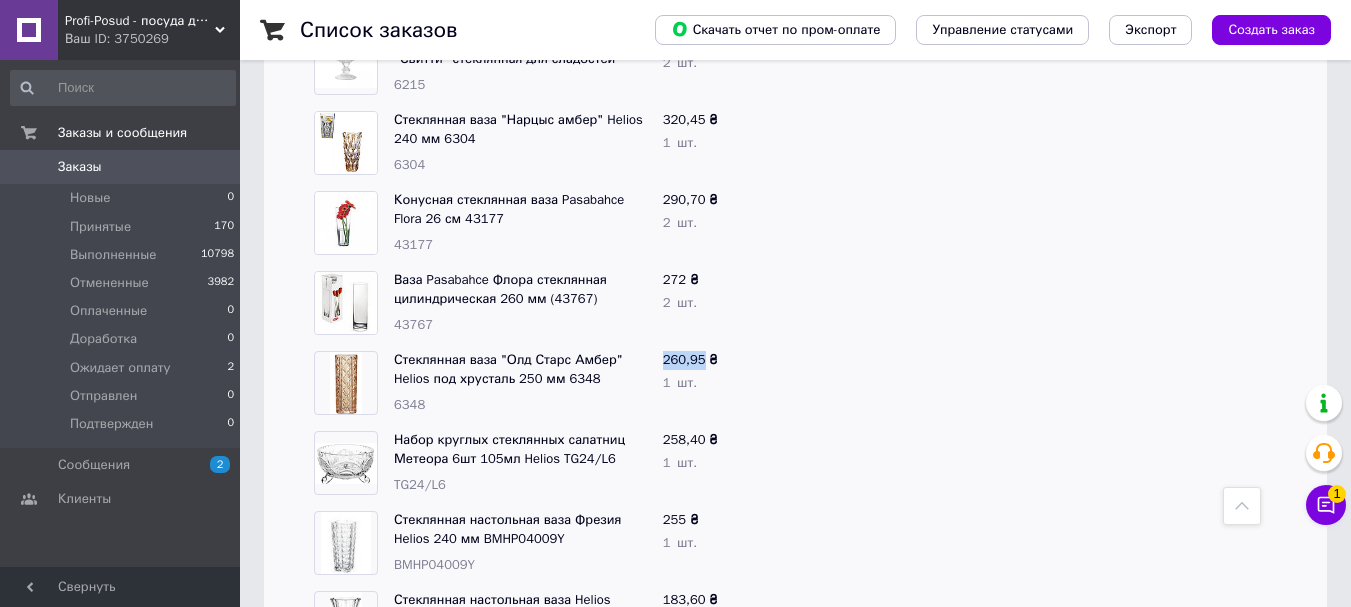 click on "260,95 ₴" at bounding box center (691, 359) 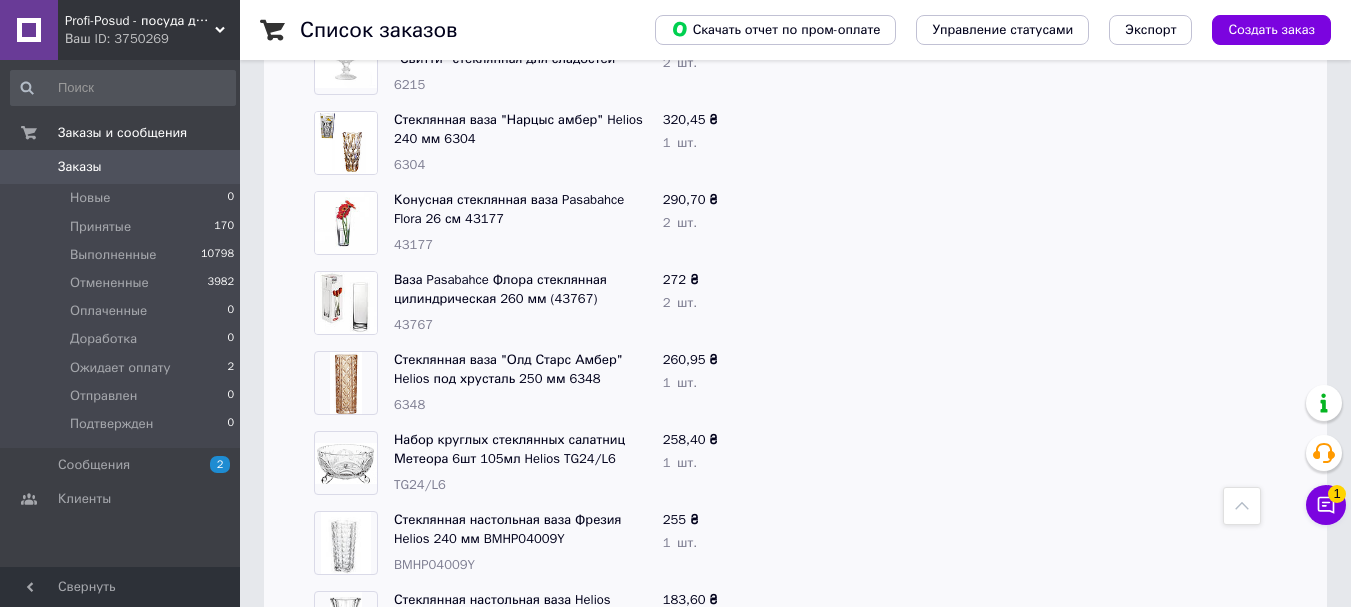 click on "290,70 ₴" at bounding box center (691, 199) 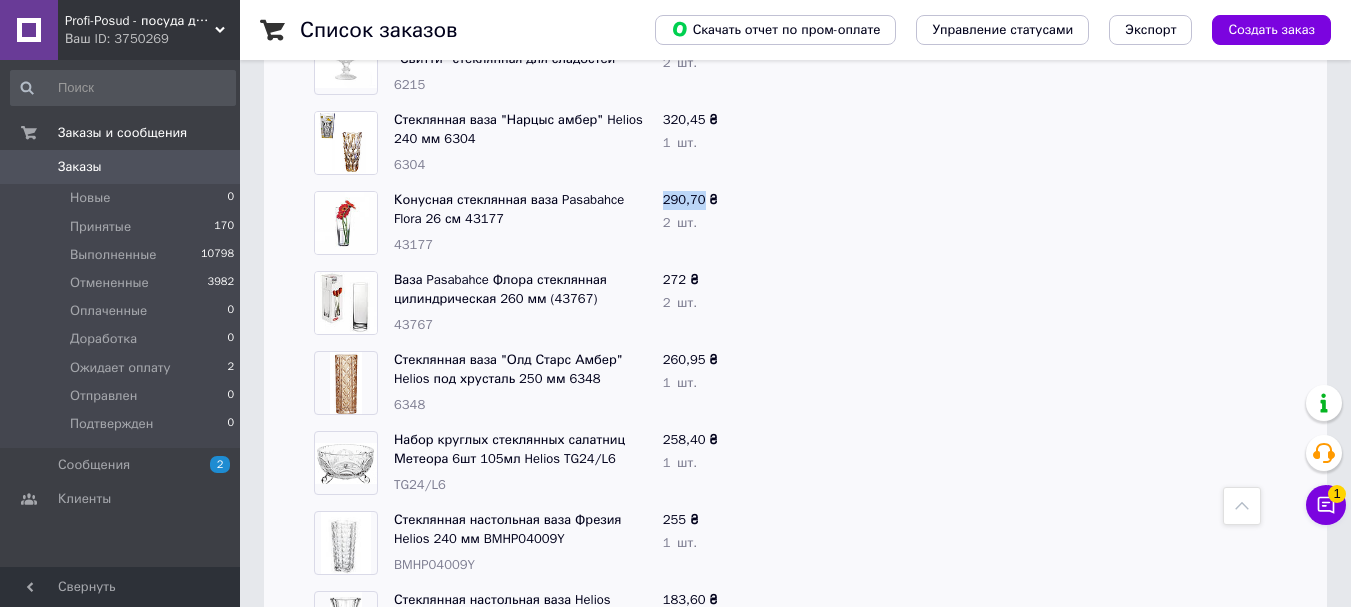 drag, startPoint x: 665, startPoint y: 199, endPoint x: 690, endPoint y: 200, distance: 25.019993 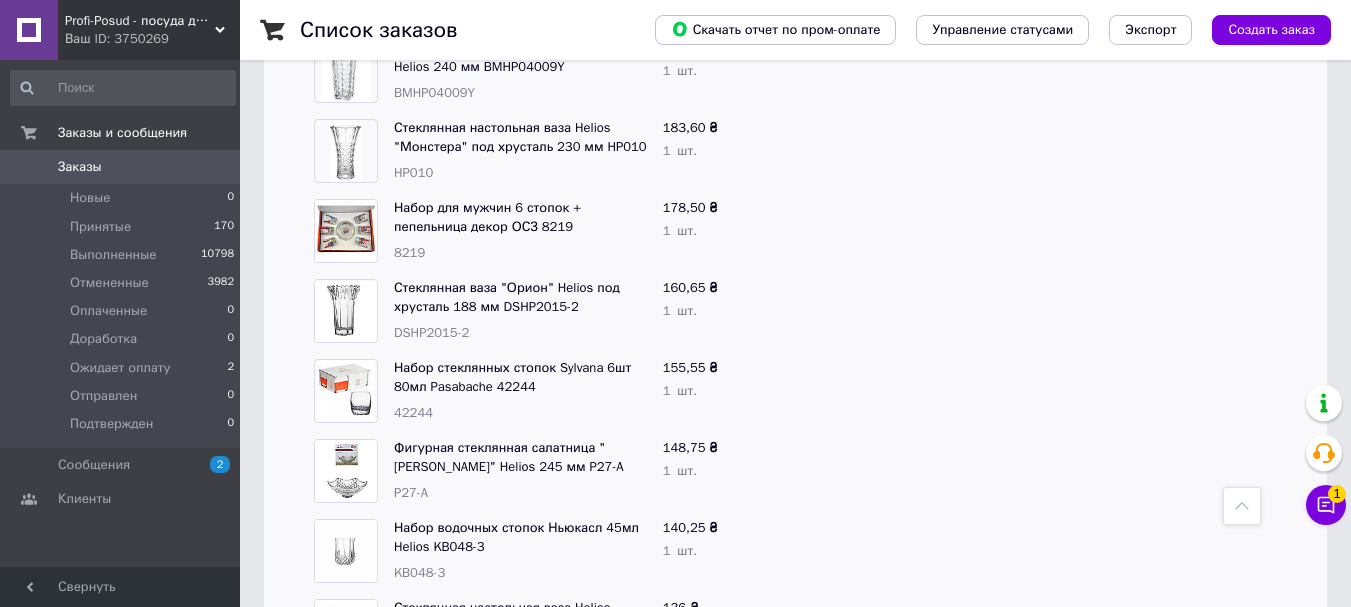 scroll, scrollTop: 1400, scrollLeft: 0, axis: vertical 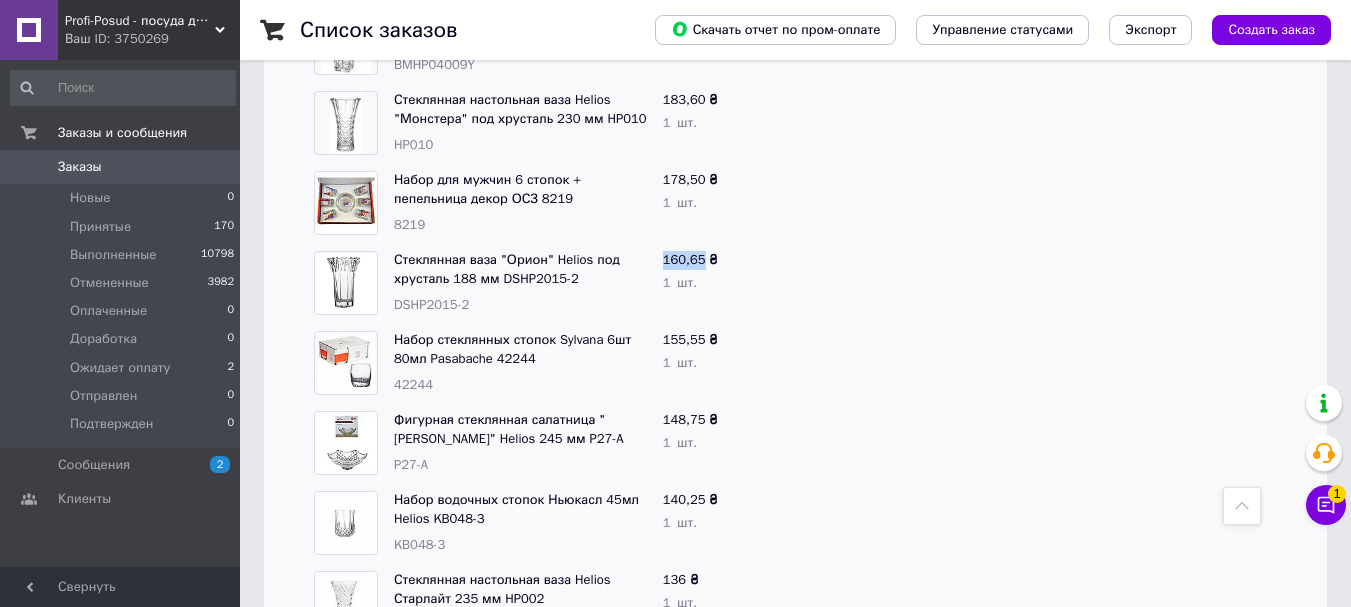 drag, startPoint x: 660, startPoint y: 257, endPoint x: 700, endPoint y: 257, distance: 40 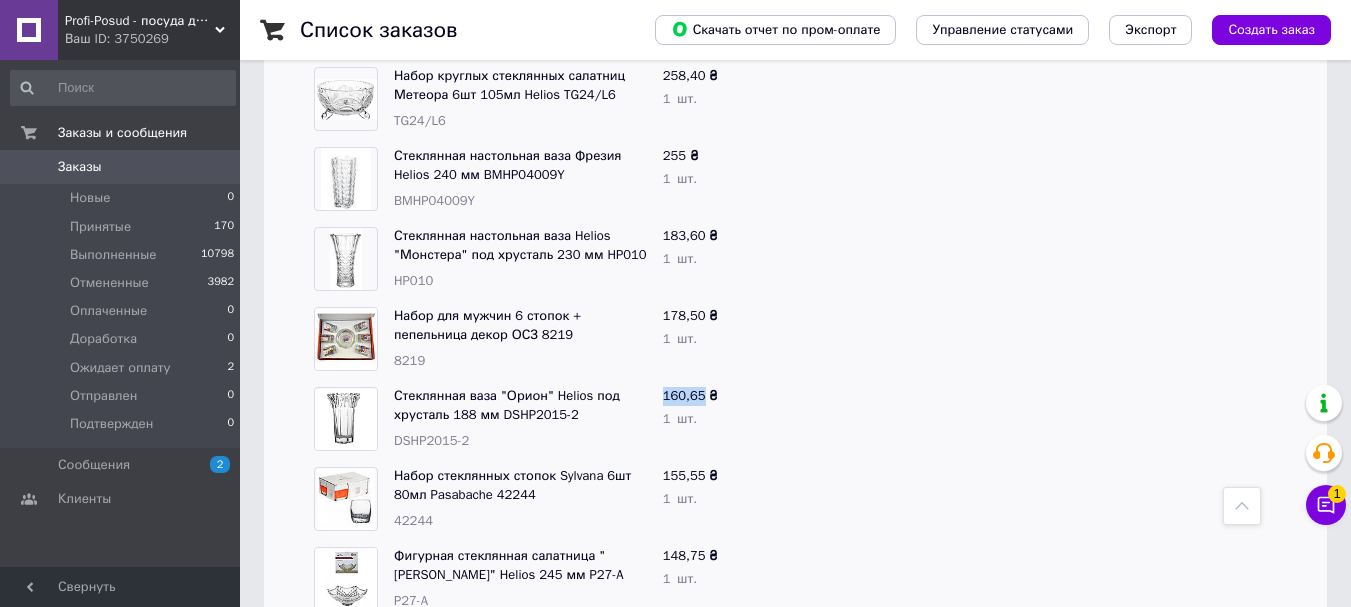 scroll, scrollTop: 1229, scrollLeft: 0, axis: vertical 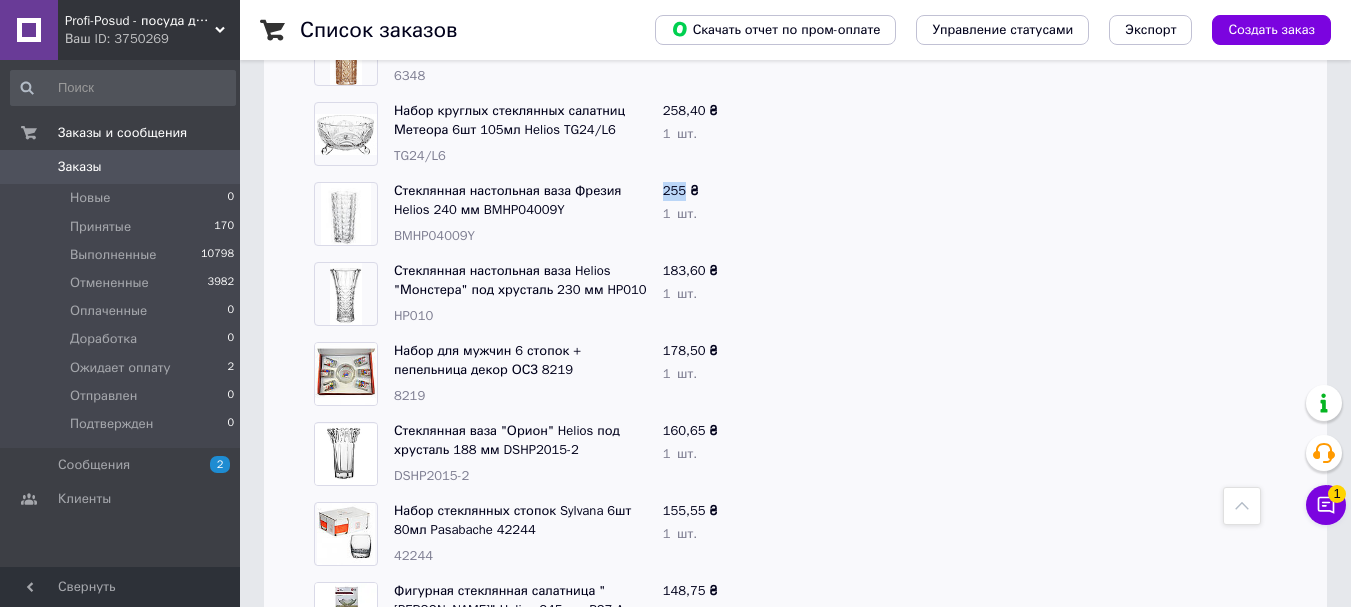 drag, startPoint x: 662, startPoint y: 185, endPoint x: 684, endPoint y: 186, distance: 22.022715 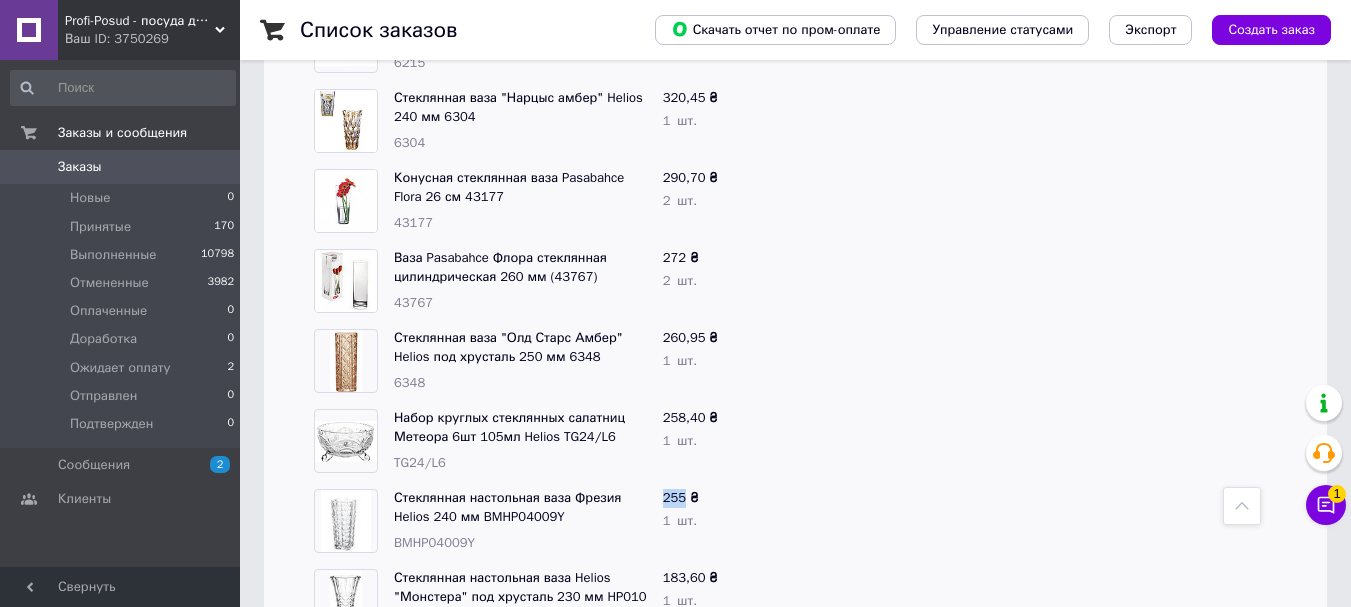 scroll, scrollTop: 929, scrollLeft: 0, axis: vertical 